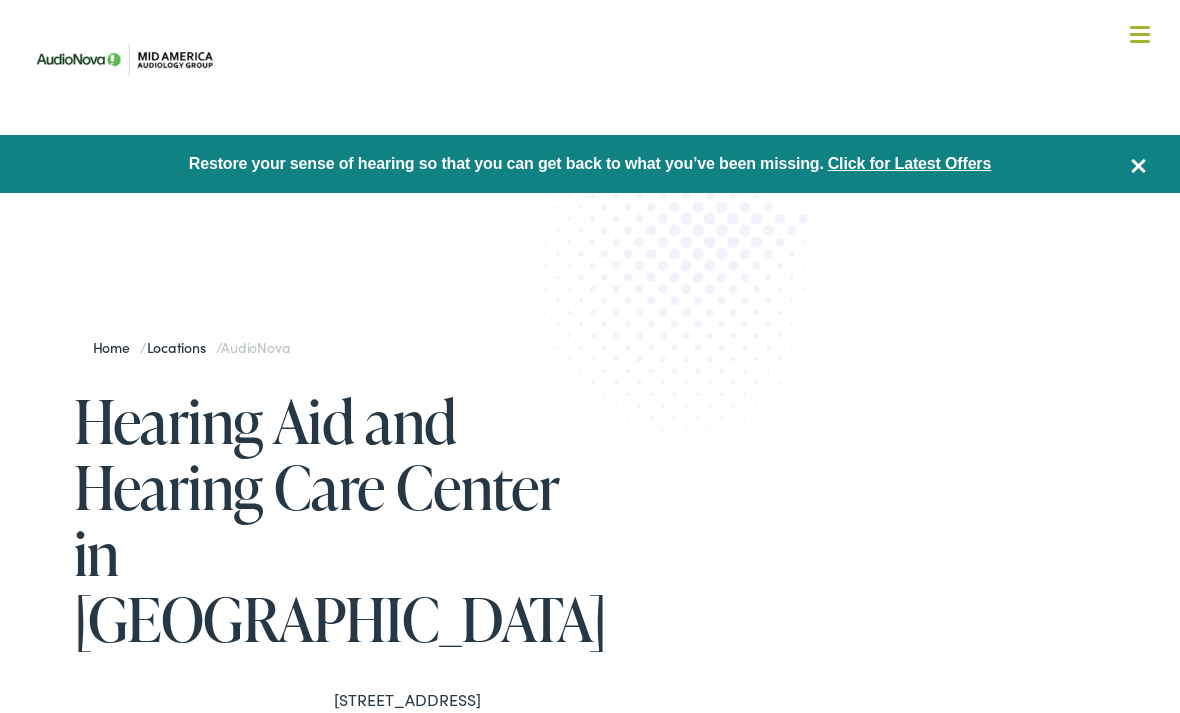 scroll, scrollTop: 0, scrollLeft: 0, axis: both 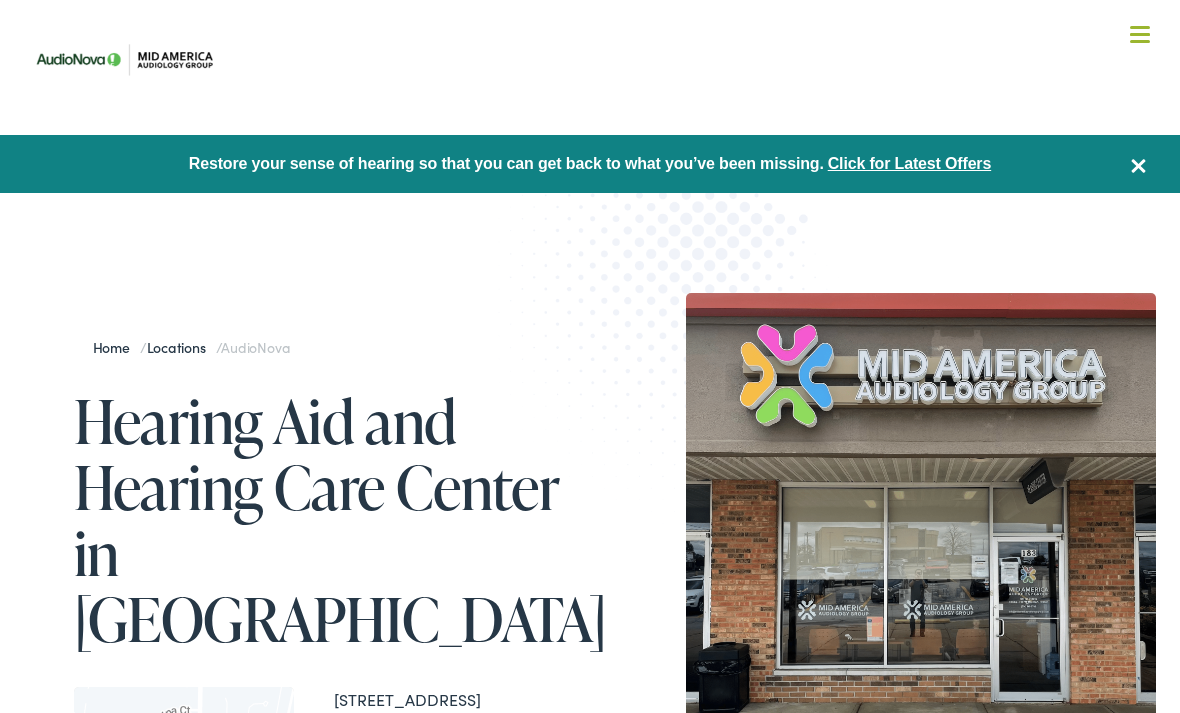 click on "Locations" at bounding box center [181, 347] 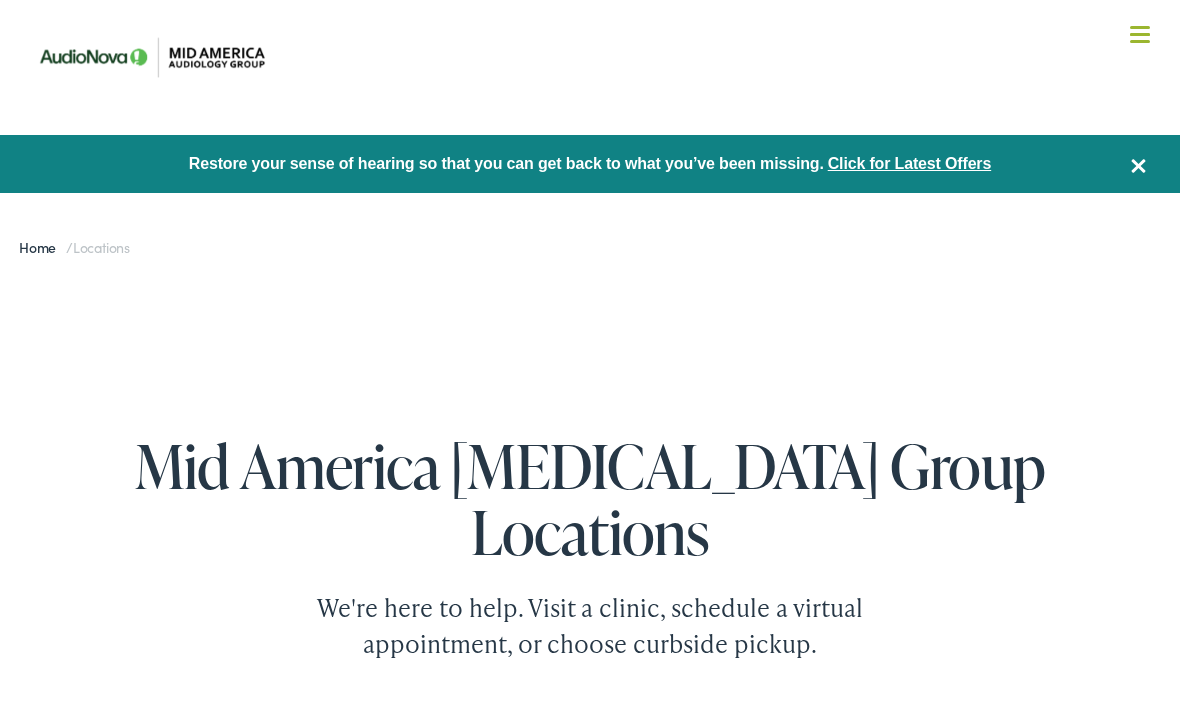 scroll, scrollTop: 0, scrollLeft: 0, axis: both 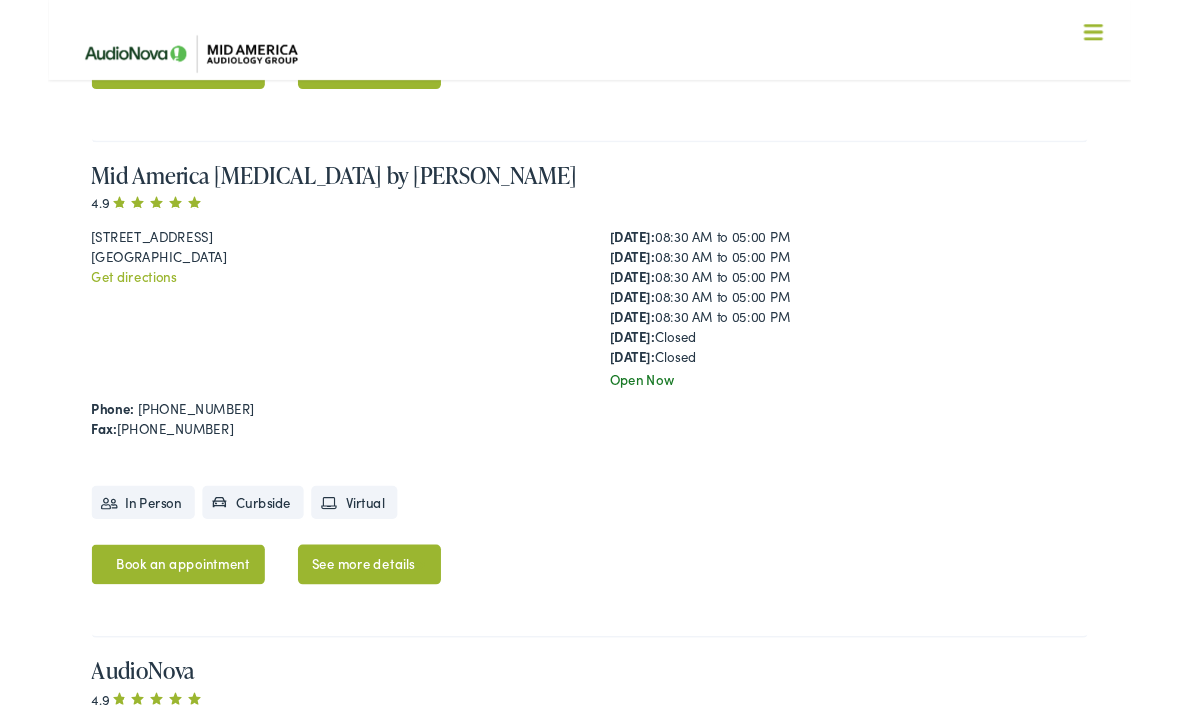 click on "Get directions" at bounding box center [91, 292] 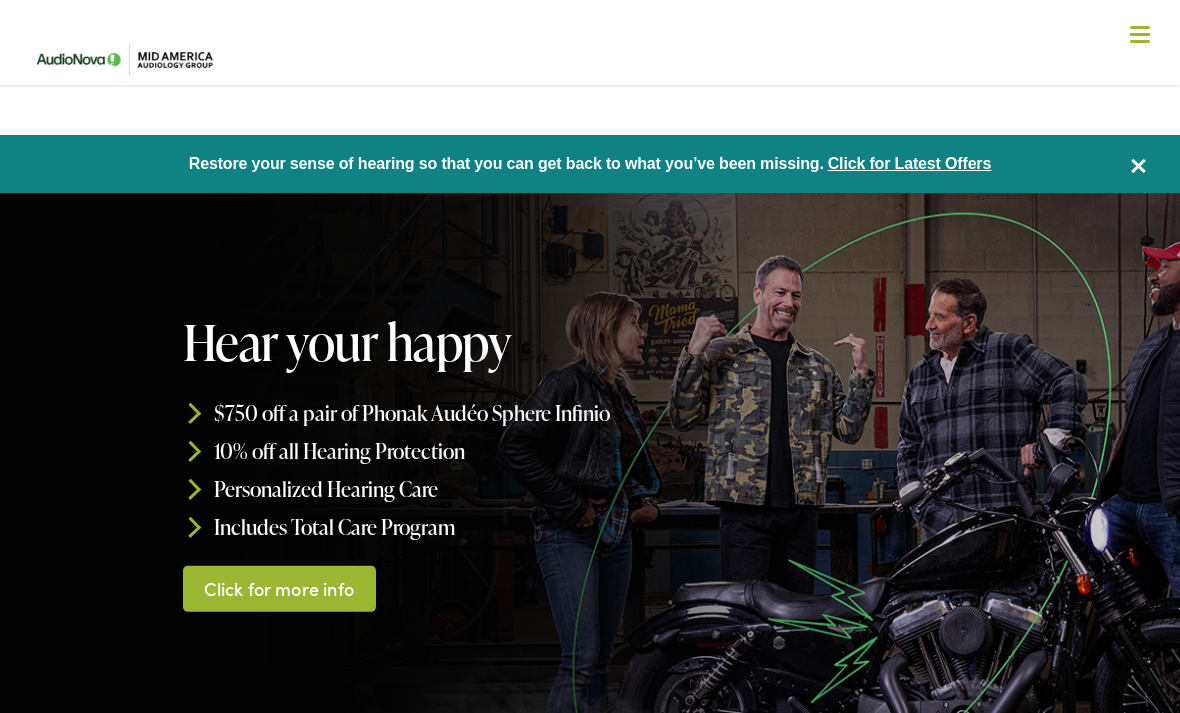 scroll, scrollTop: 107, scrollLeft: 0, axis: vertical 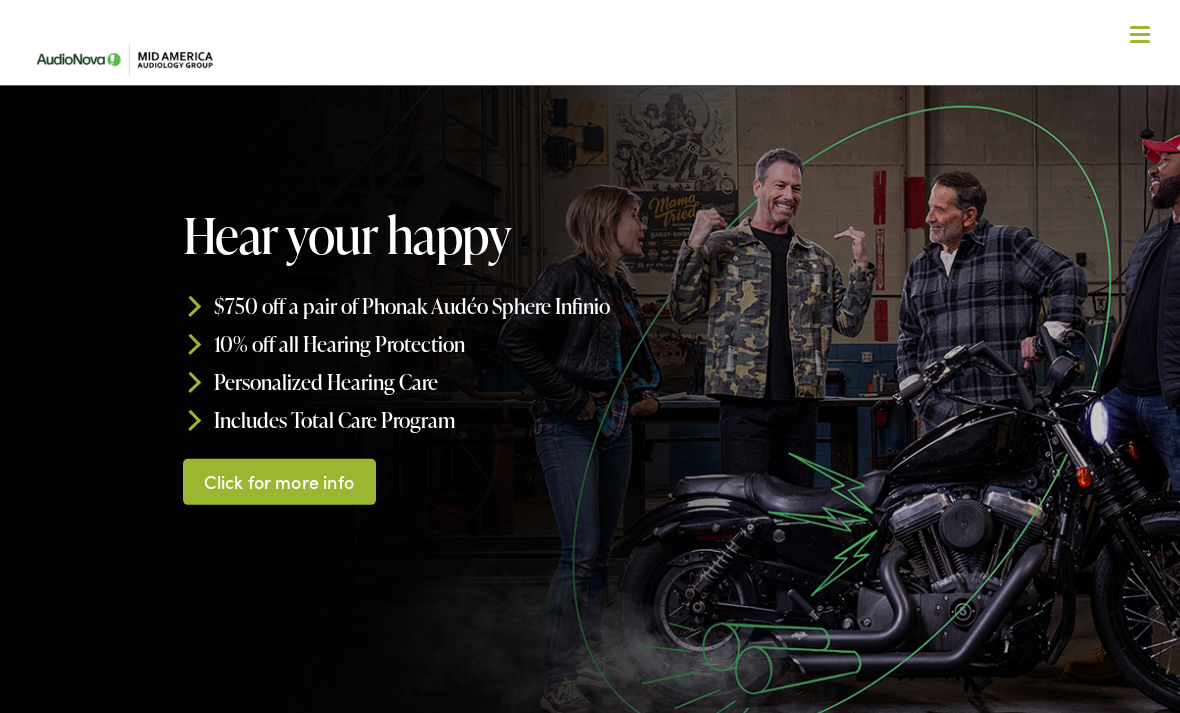 click on "Menu
Close
Schedule an Appointment
Take Online Hearing Test
Contact Us
Find a Hearing Clinic
What We Offer
Comprehensive & Holistic Care
Hearing Testing & Evaluation
Hearing Aids & Treatment
Tinnitus Testing & Treatment
Hearing Protection
Insurance Counseling" at bounding box center [590, 287] 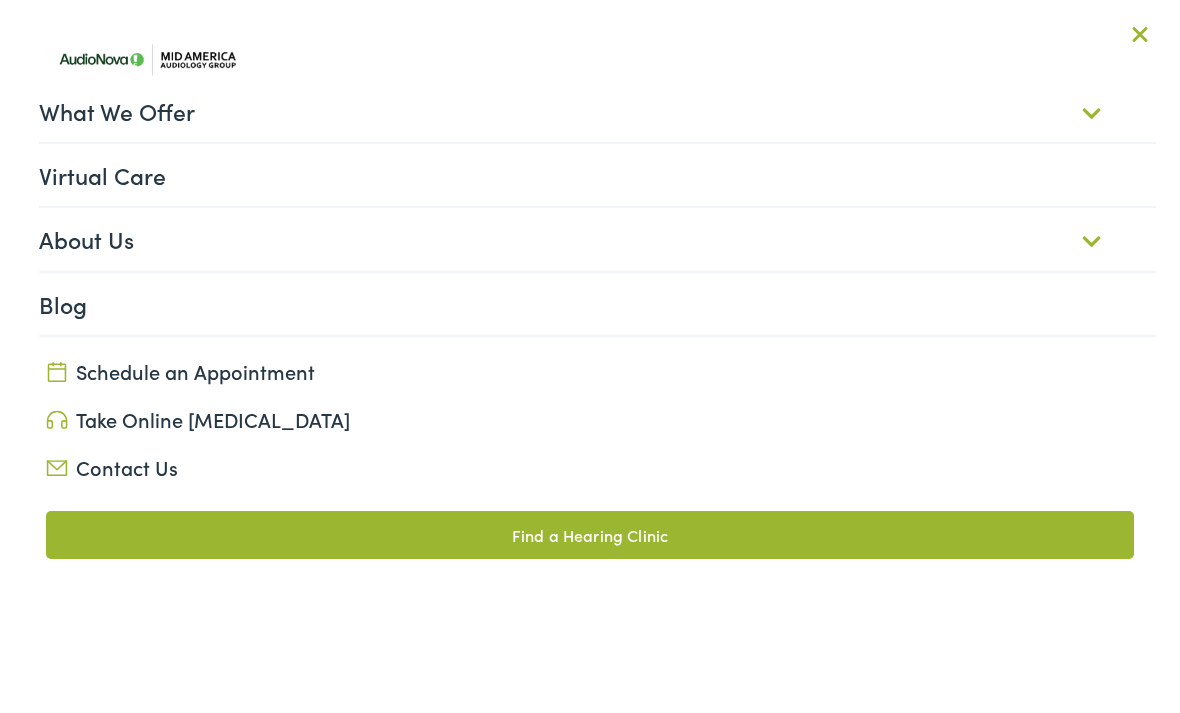 click on "Find a Hearing Clinic" at bounding box center (590, 535) 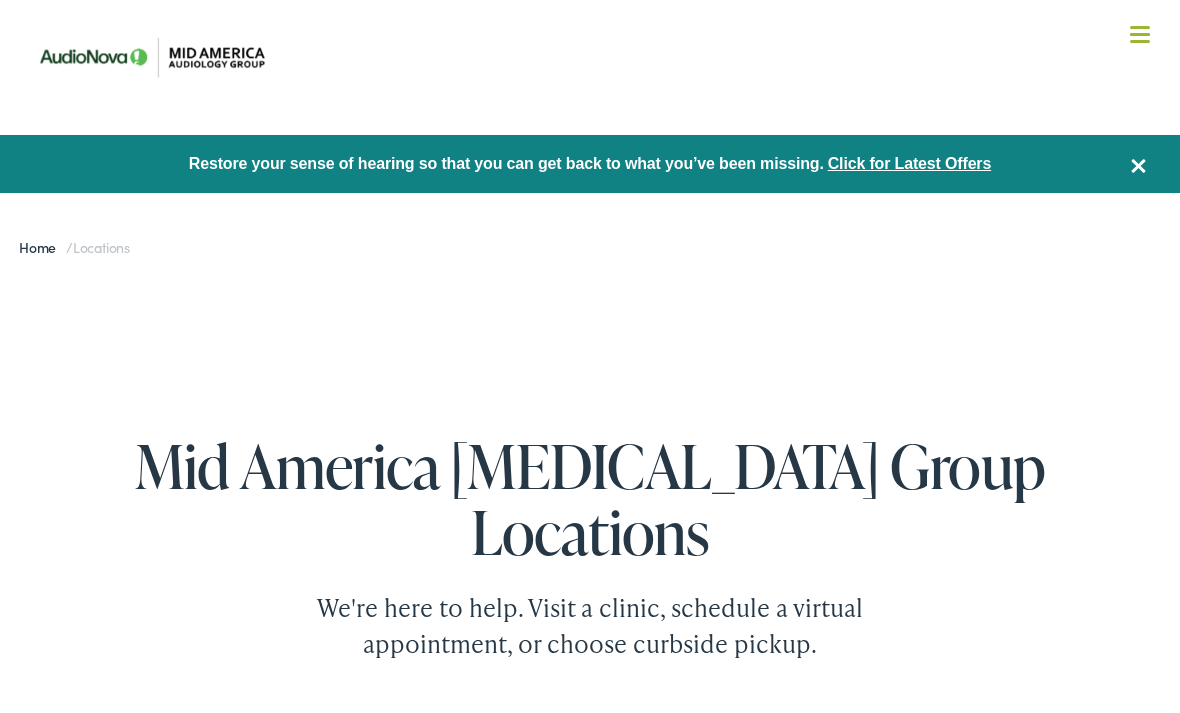 scroll, scrollTop: 0, scrollLeft: 0, axis: both 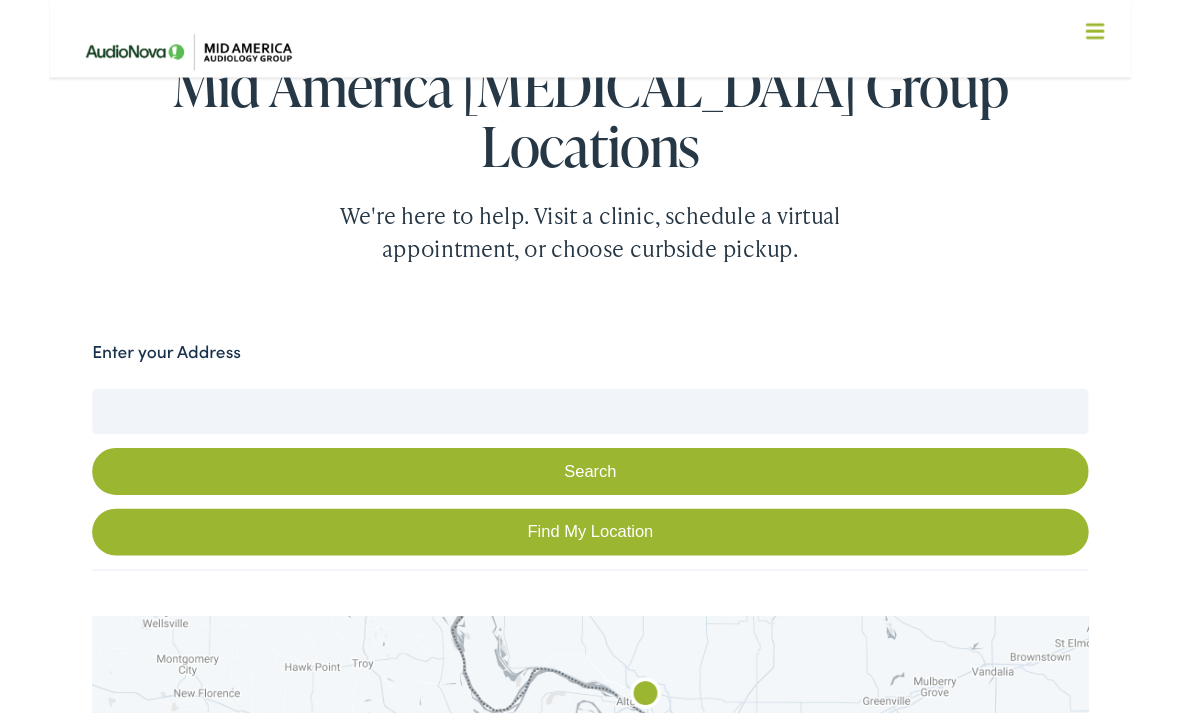 click on "Enter your Address" at bounding box center [590, 449] 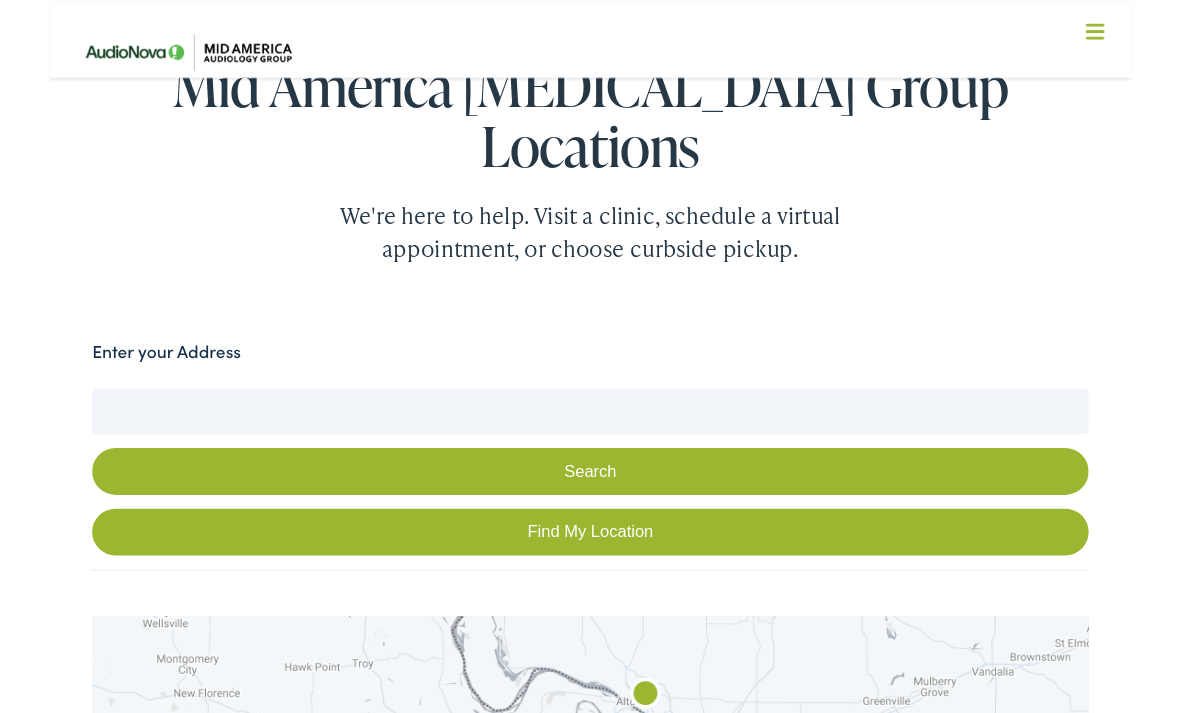 scroll, scrollTop: 372, scrollLeft: 0, axis: vertical 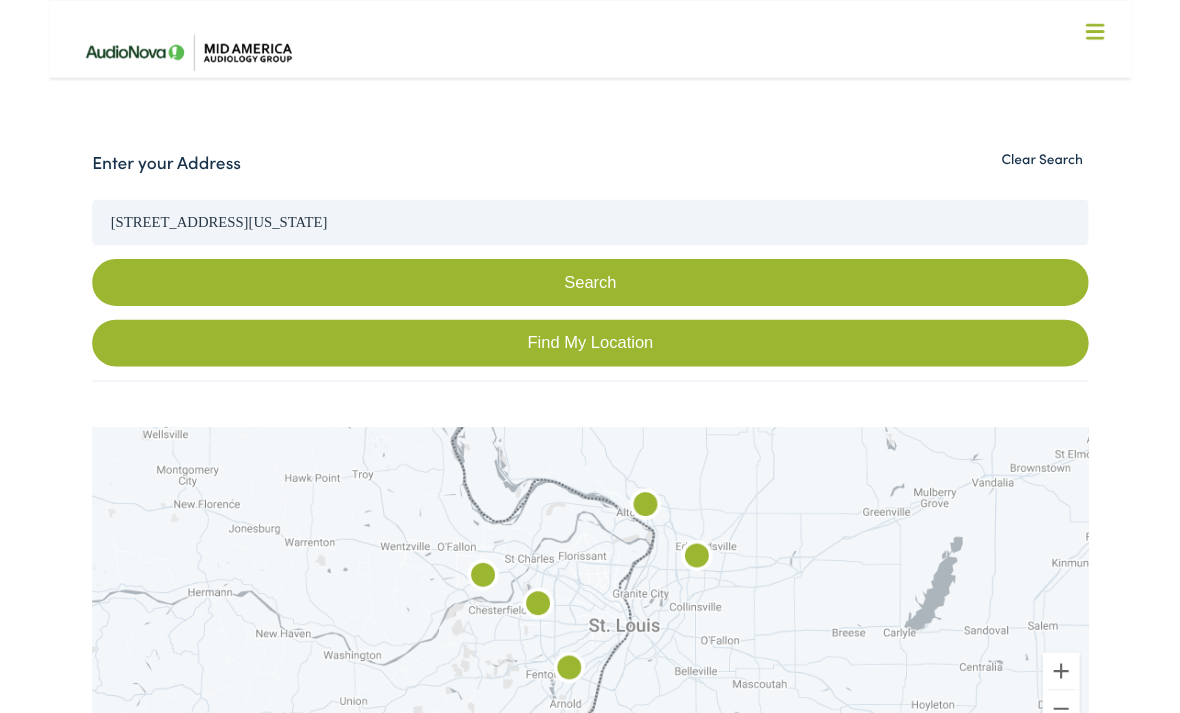 click on "Find My Location" at bounding box center [590, 373] 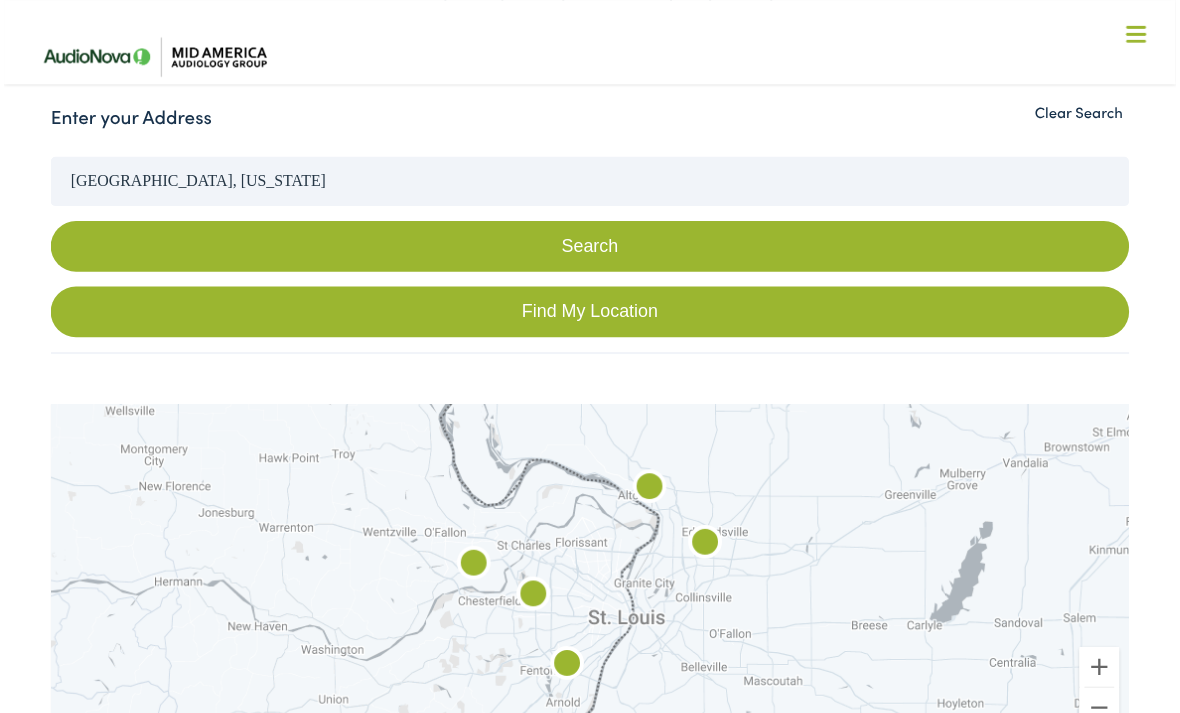 scroll, scrollTop: 643, scrollLeft: 0, axis: vertical 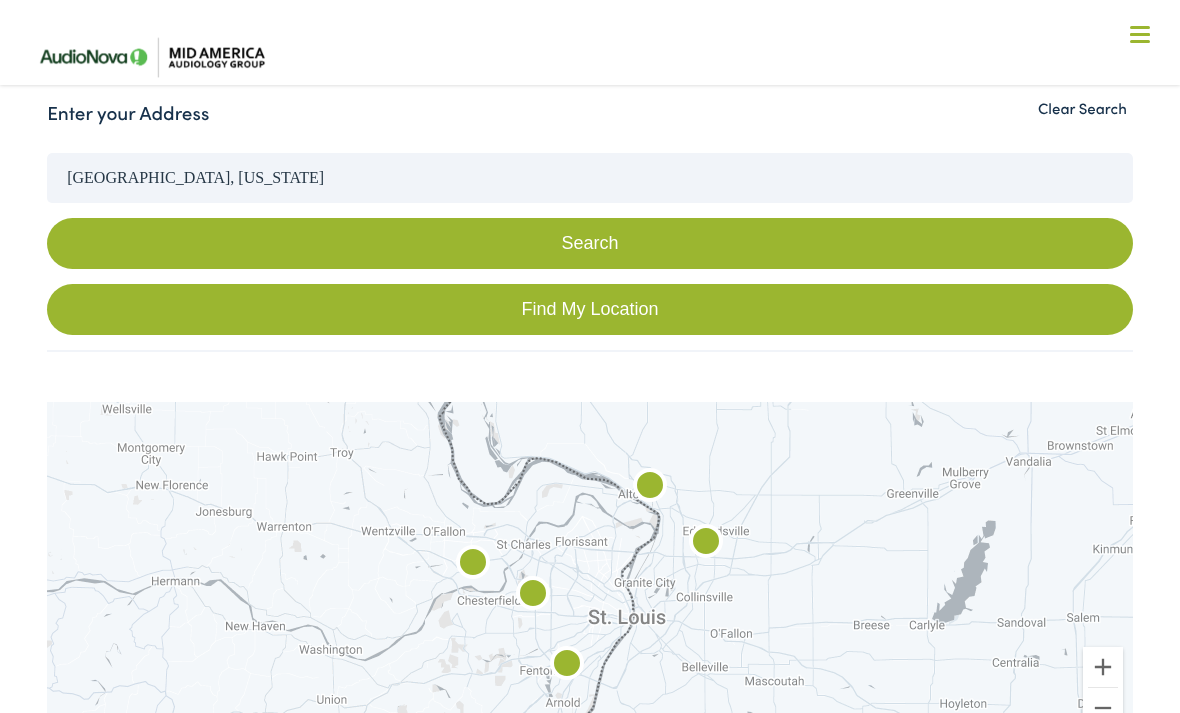 click on "Search" at bounding box center [590, 243] 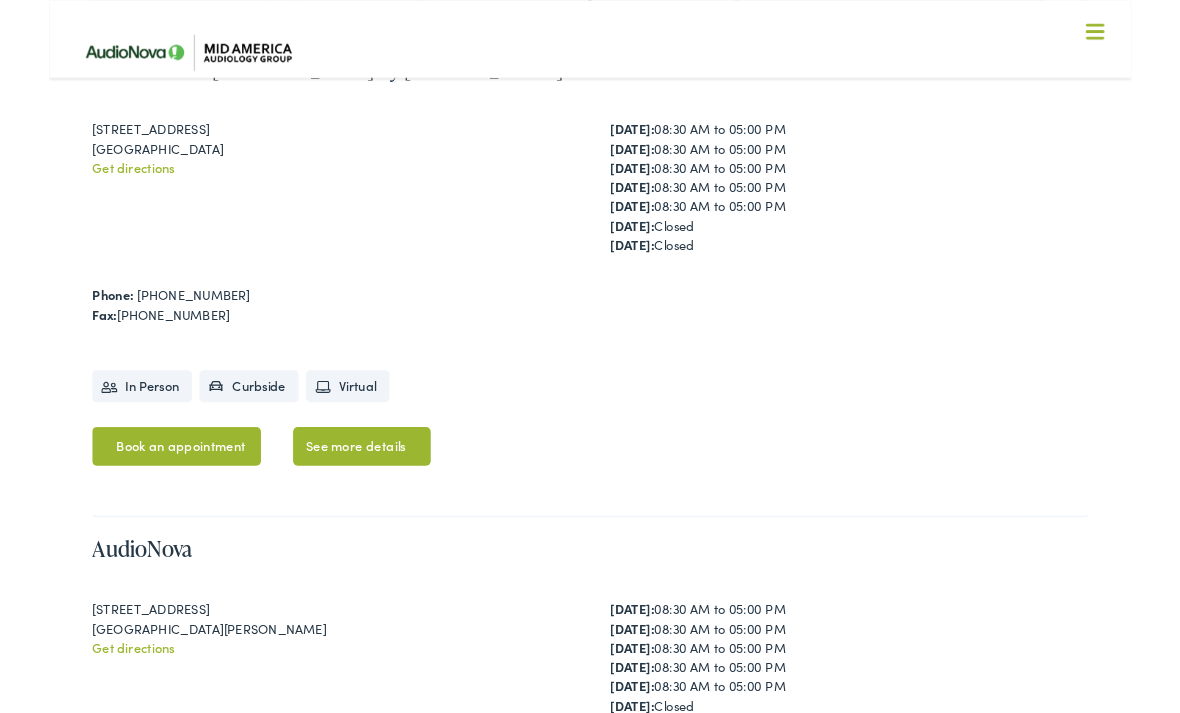 scroll, scrollTop: 1356, scrollLeft: 0, axis: vertical 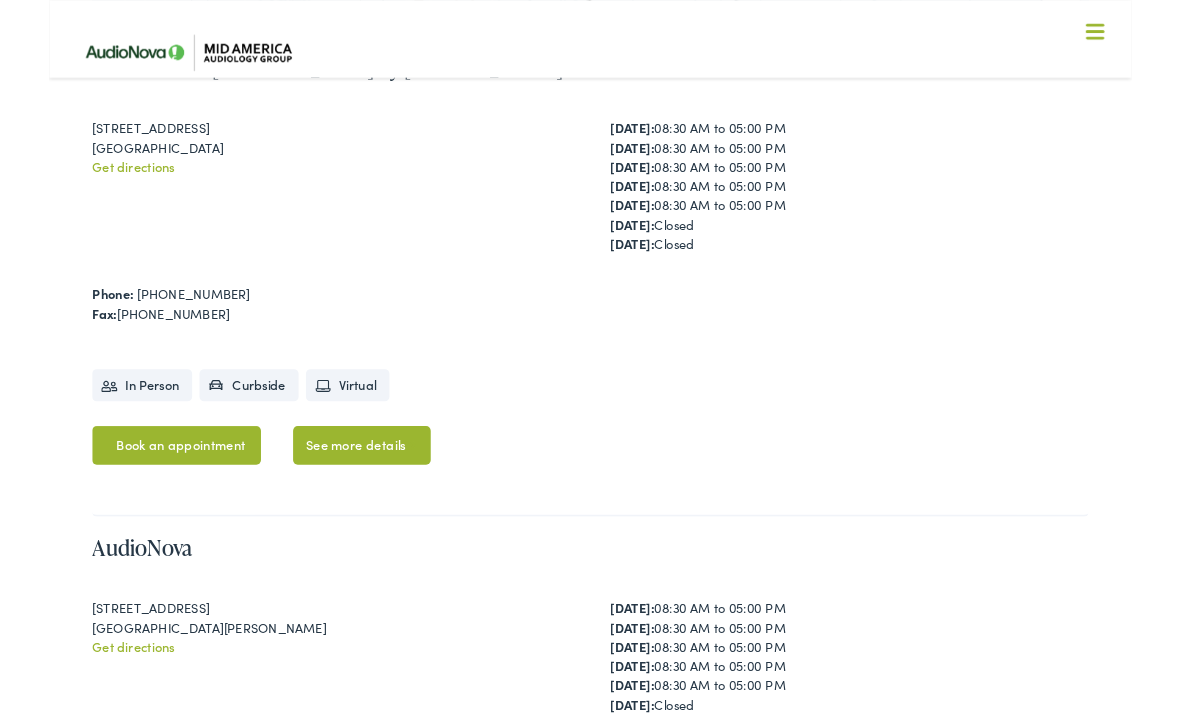 click on "Book an appointment" at bounding box center [139, 485] 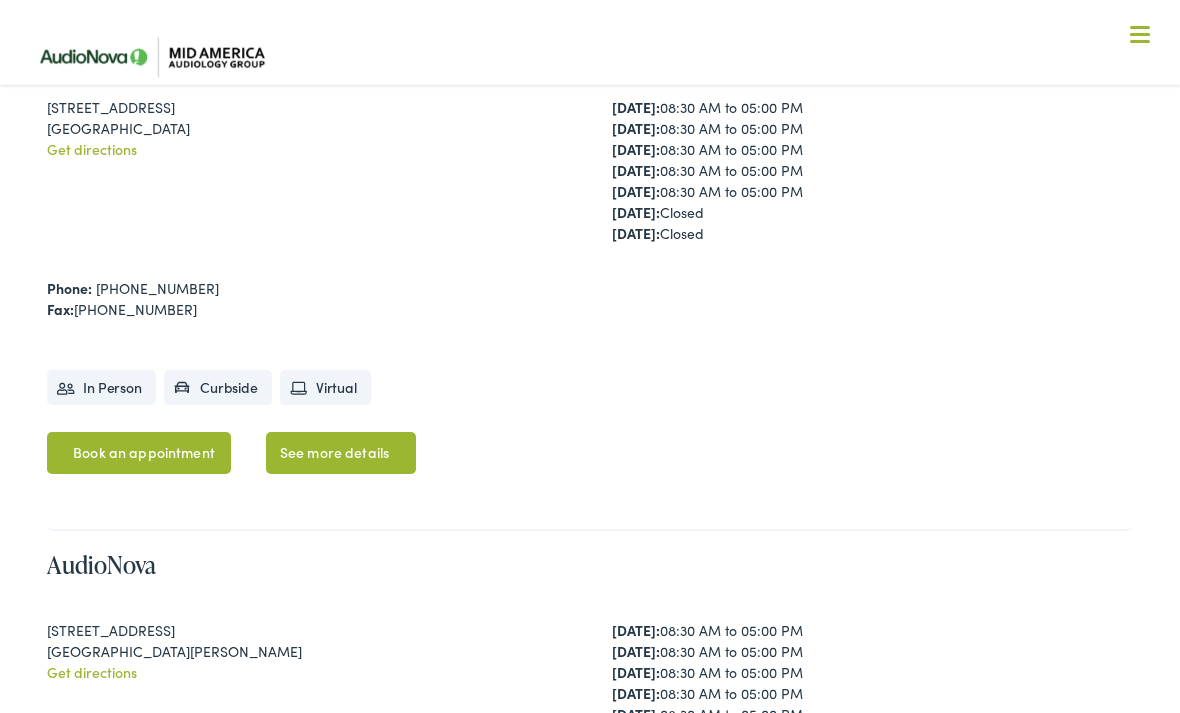 click on "In Person" at bounding box center [101, 387] 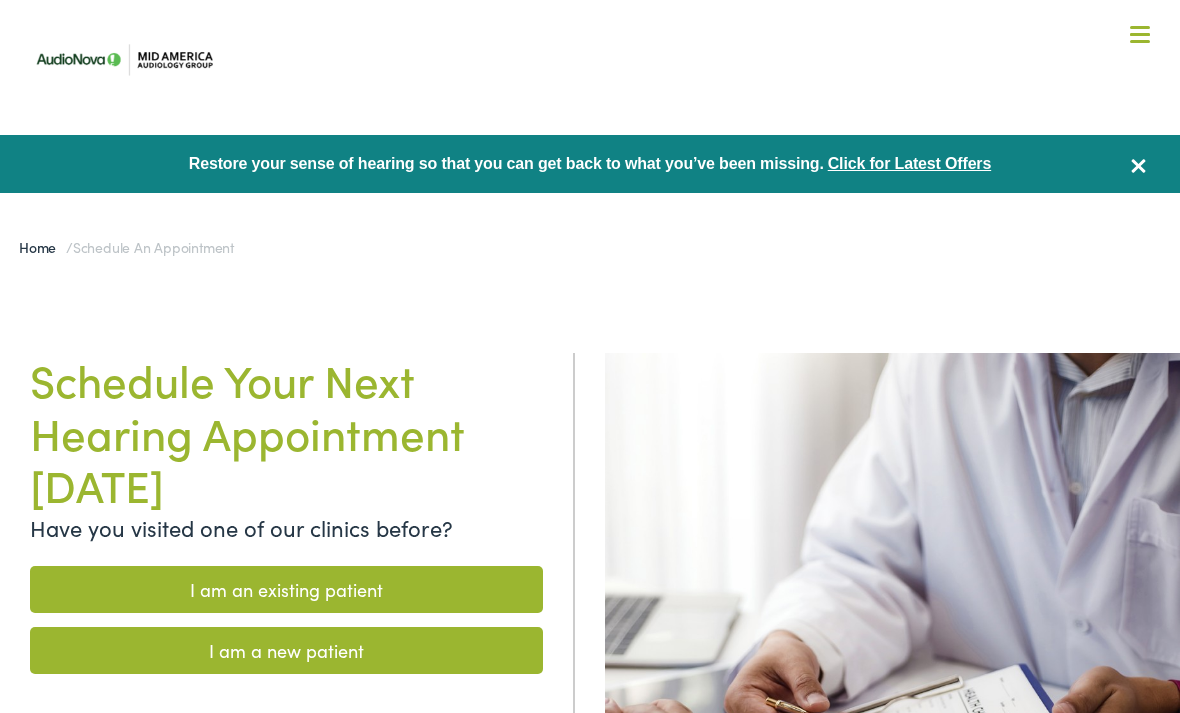 scroll, scrollTop: 0, scrollLeft: 0, axis: both 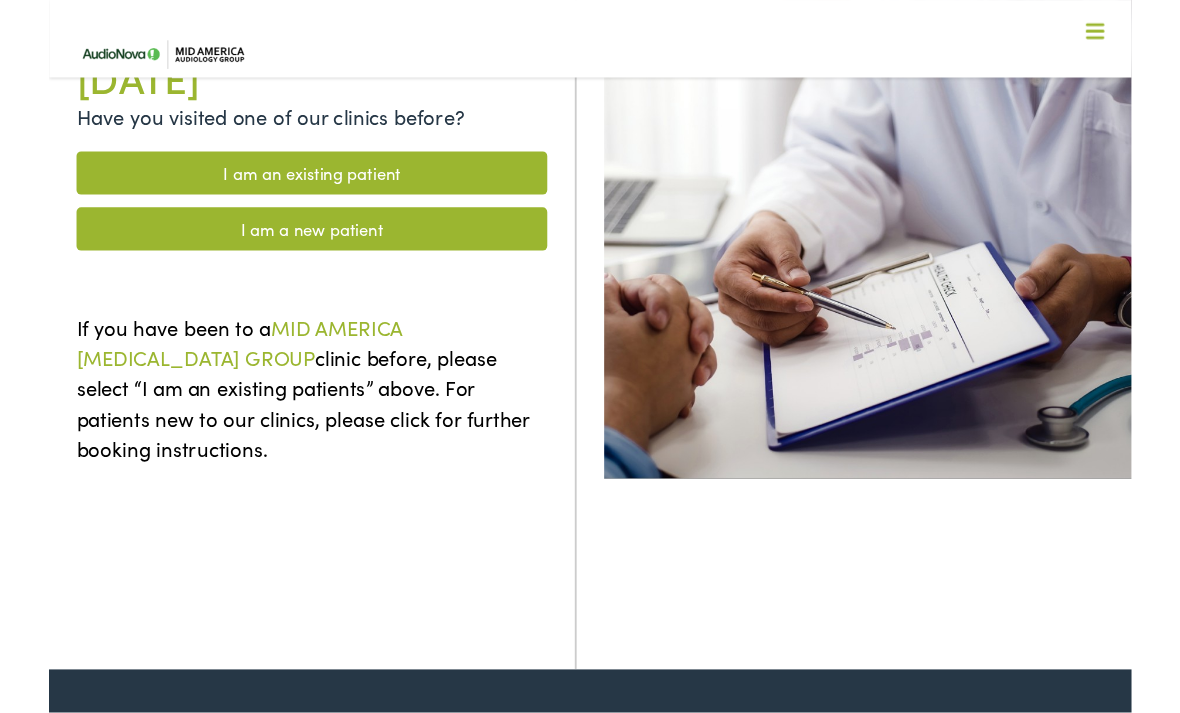 click on "I am a new patient" at bounding box center (286, 250) 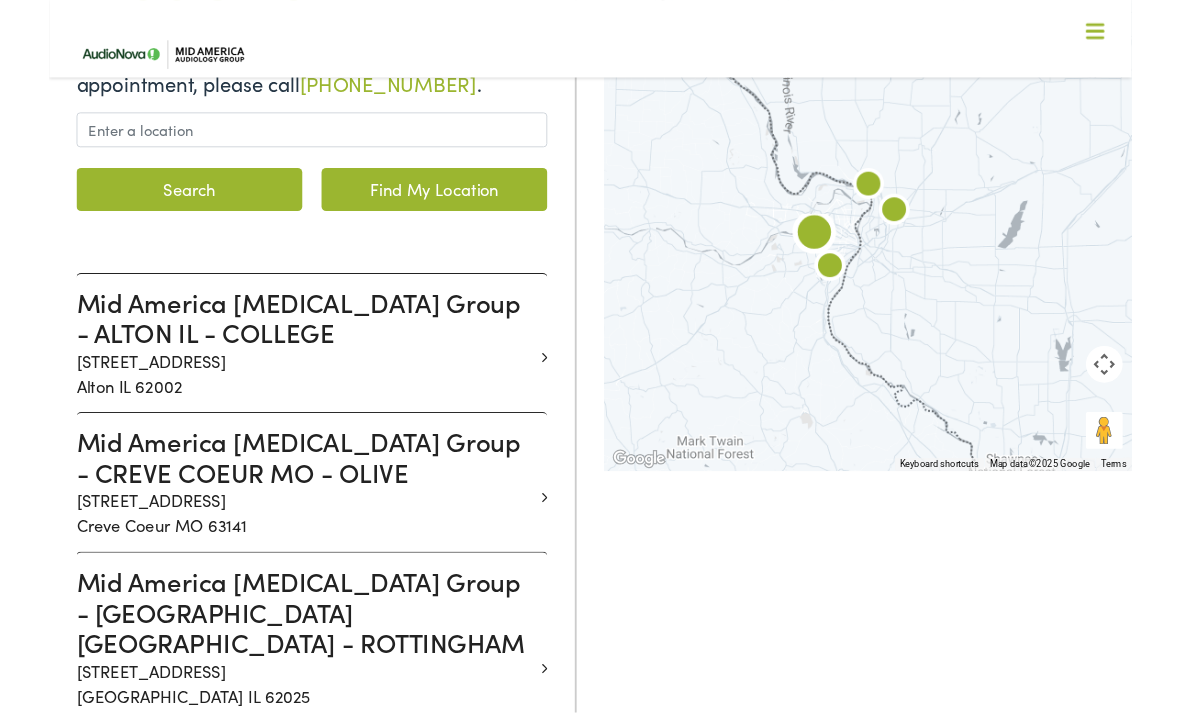 scroll, scrollTop: 461, scrollLeft: 0, axis: vertical 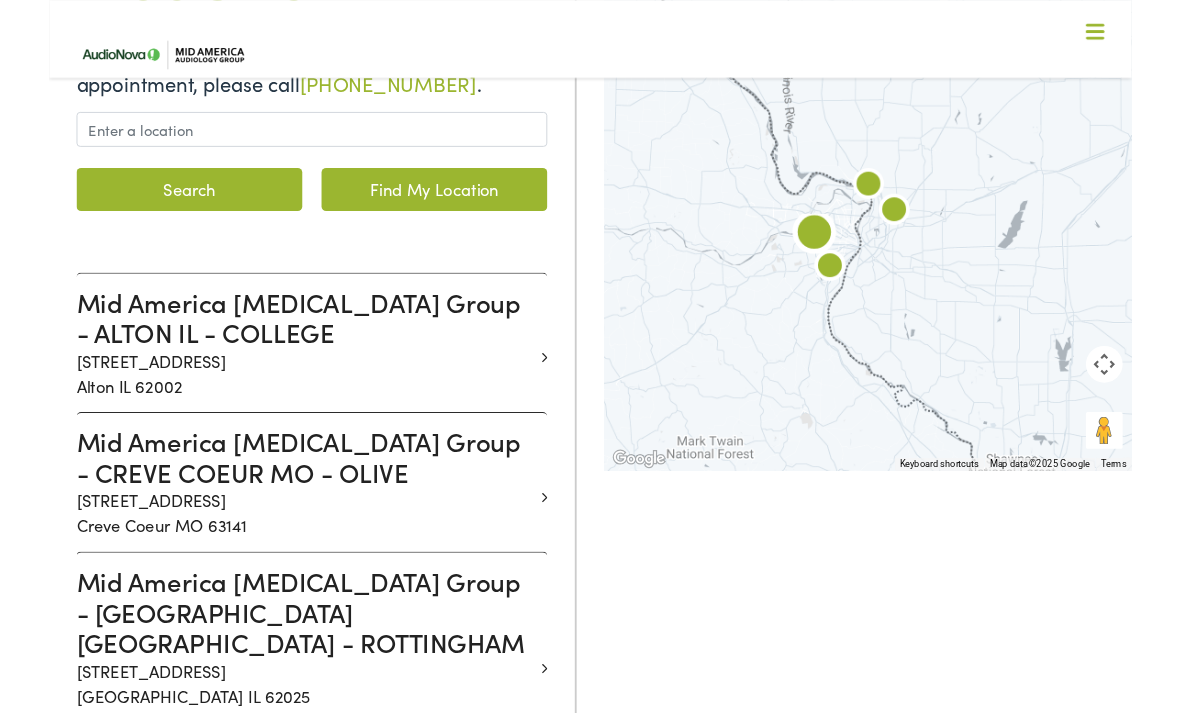 click on "Mid America [MEDICAL_DATA] Group - CREVE COEUR MO - OLIVE" at bounding box center [279, 498] 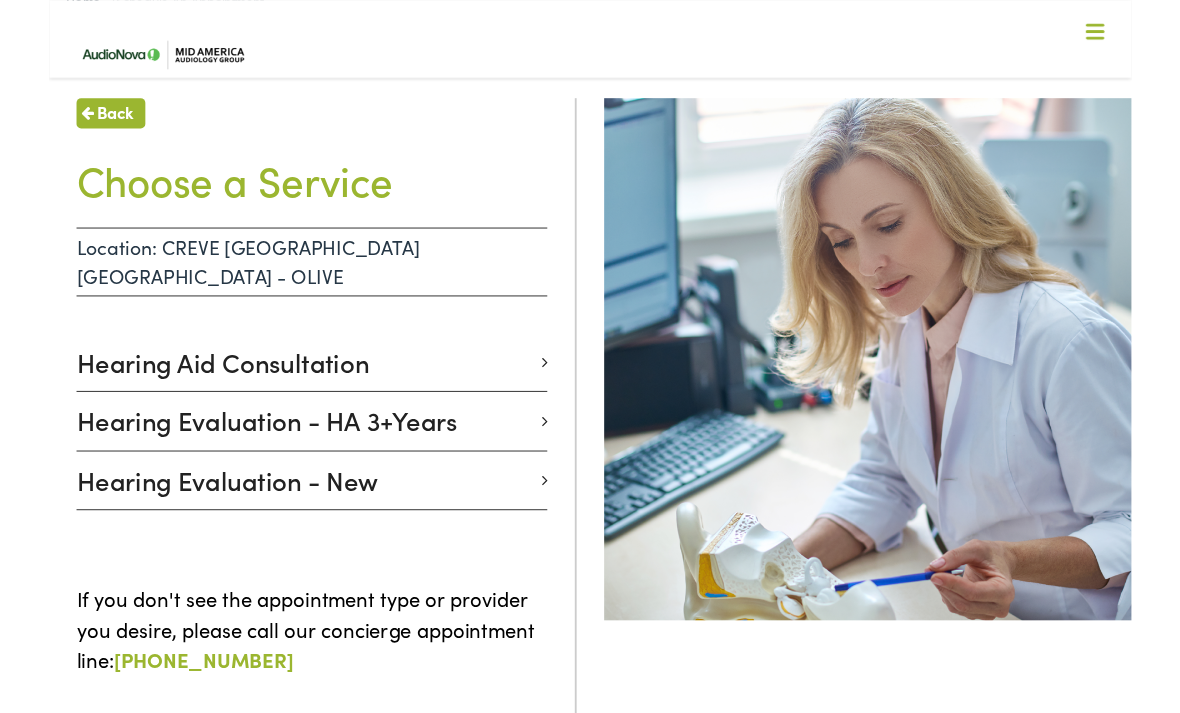 scroll, scrollTop: 245, scrollLeft: 0, axis: vertical 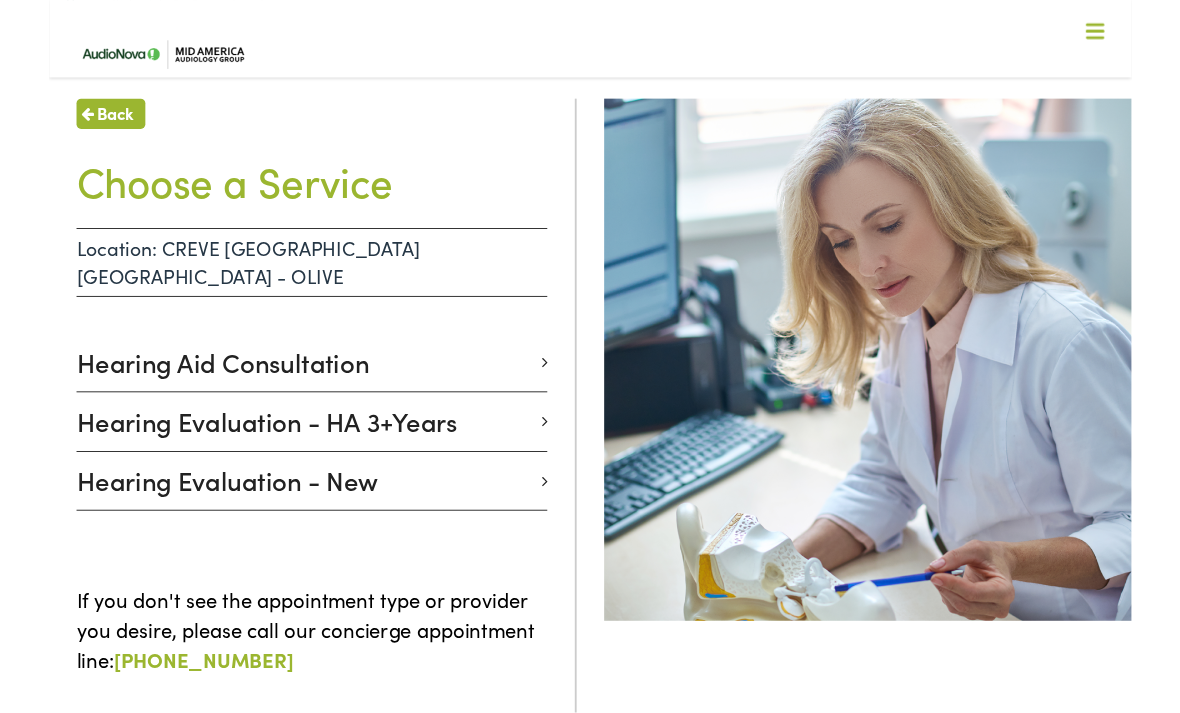 click on "Hearing Aid Consultation" at bounding box center (279, 396) 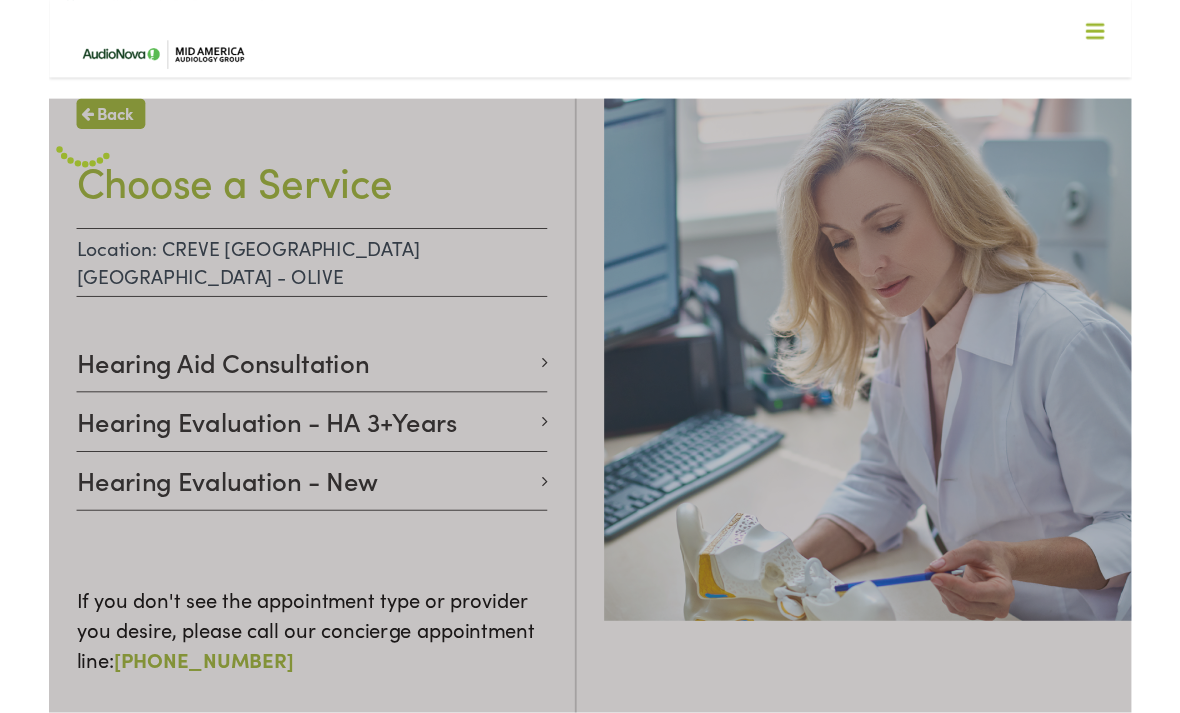 scroll, scrollTop: 246, scrollLeft: 0, axis: vertical 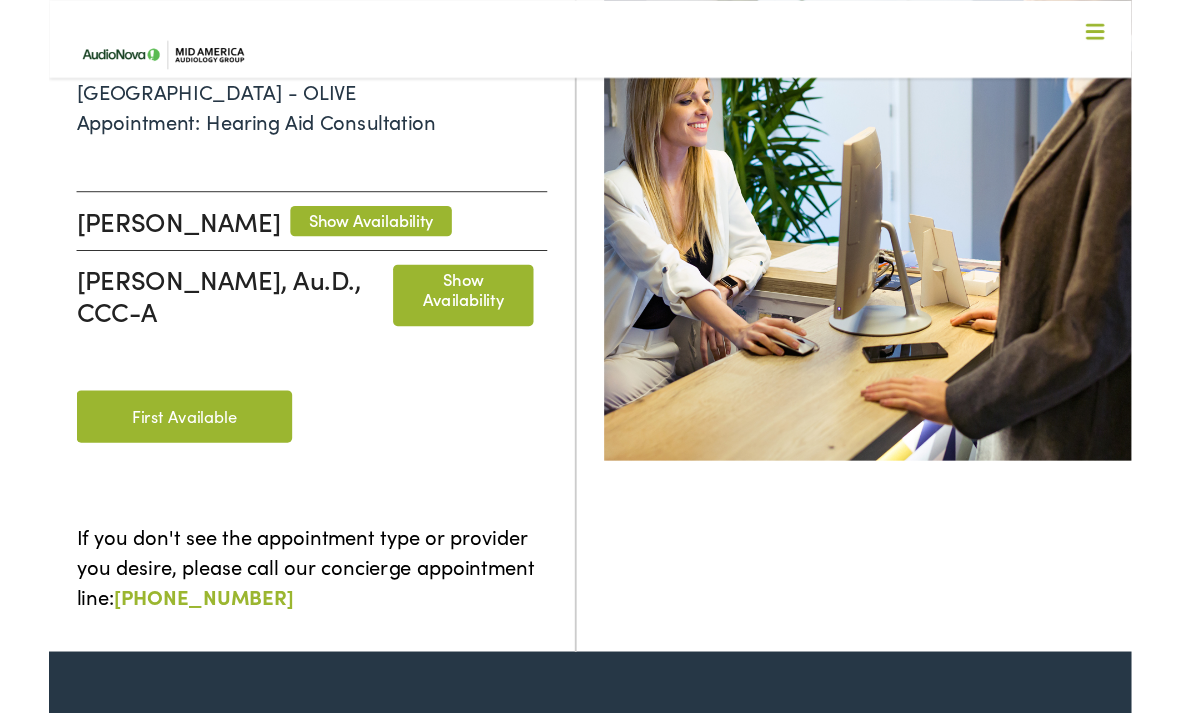 click on "Show Availability" at bounding box center (451, 321) 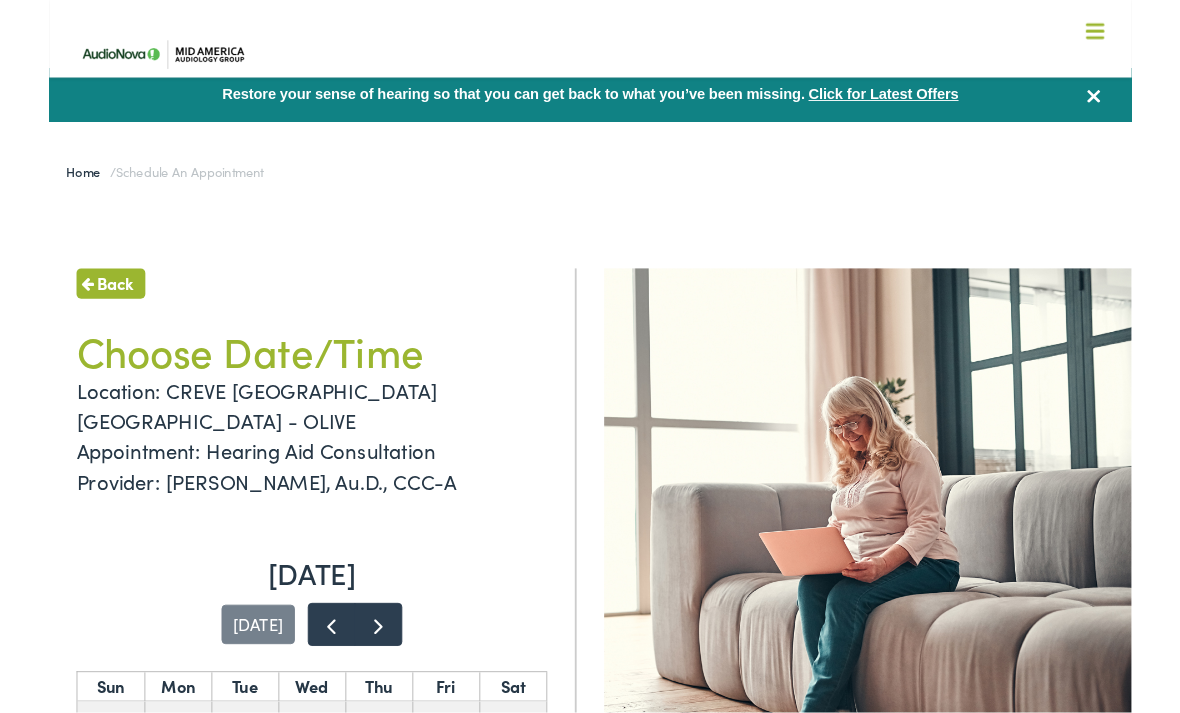 scroll, scrollTop: 59, scrollLeft: 0, axis: vertical 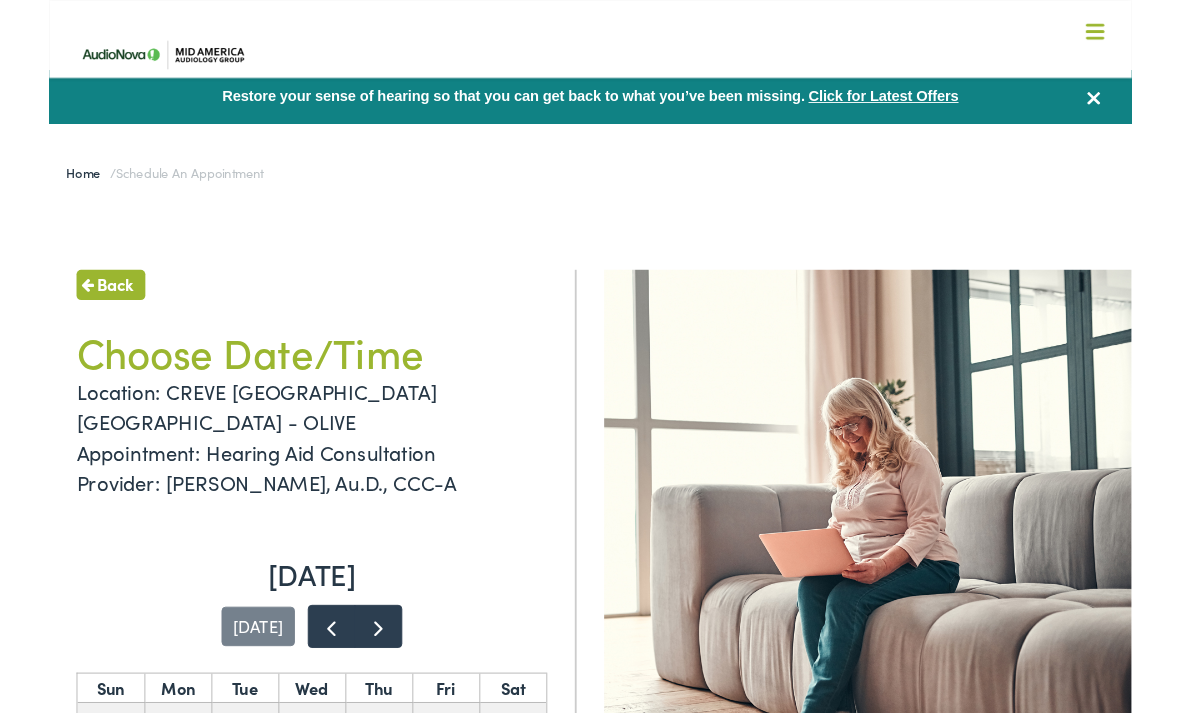 click on "Back" at bounding box center (72, 309) 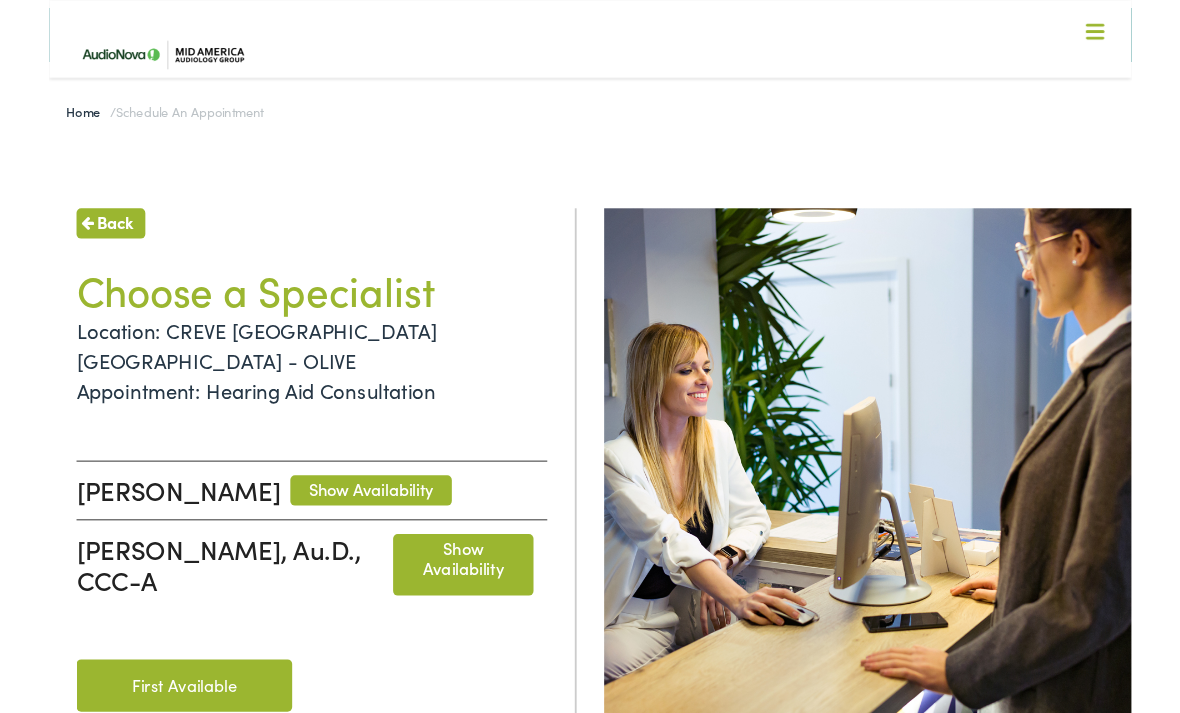 scroll, scrollTop: 169, scrollLeft: 0, axis: vertical 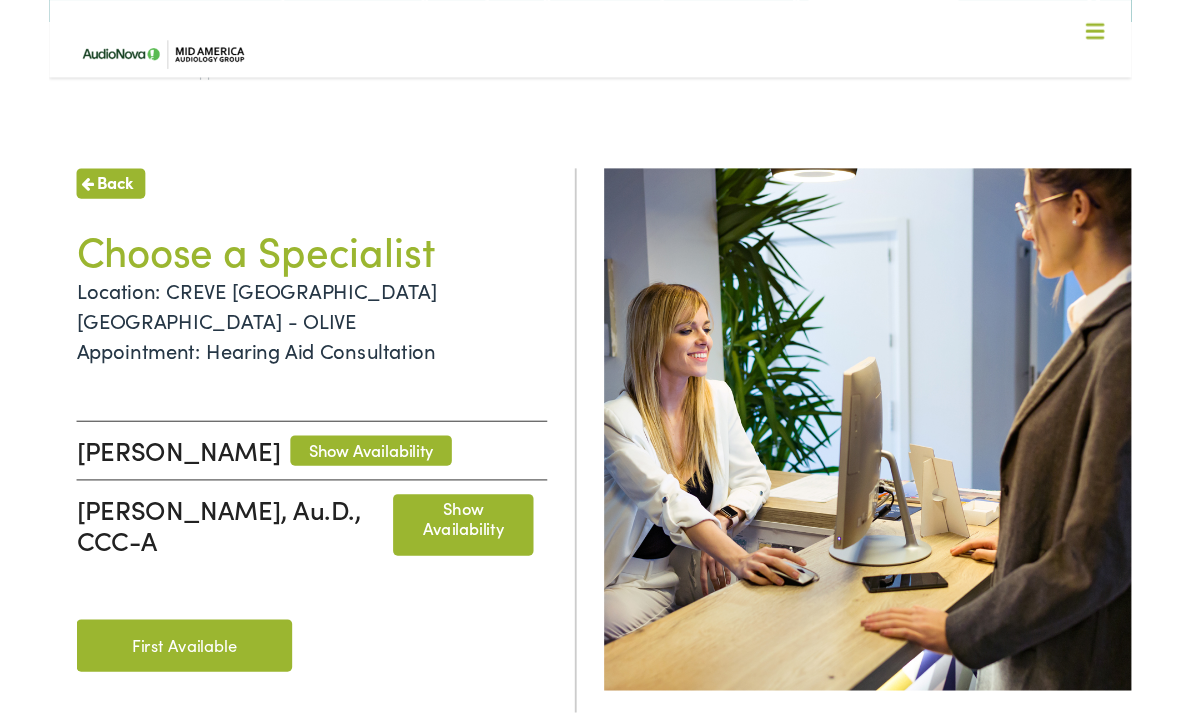 click on "Show Availability" at bounding box center (351, 492) 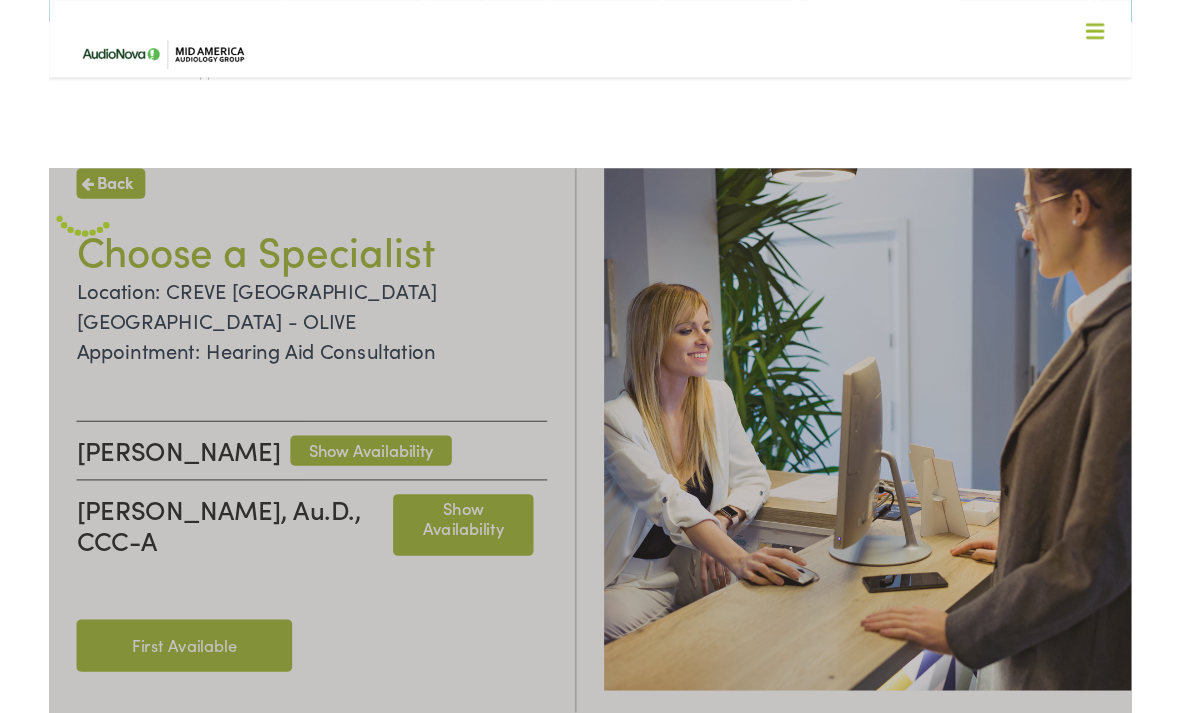 scroll, scrollTop: 170, scrollLeft: 0, axis: vertical 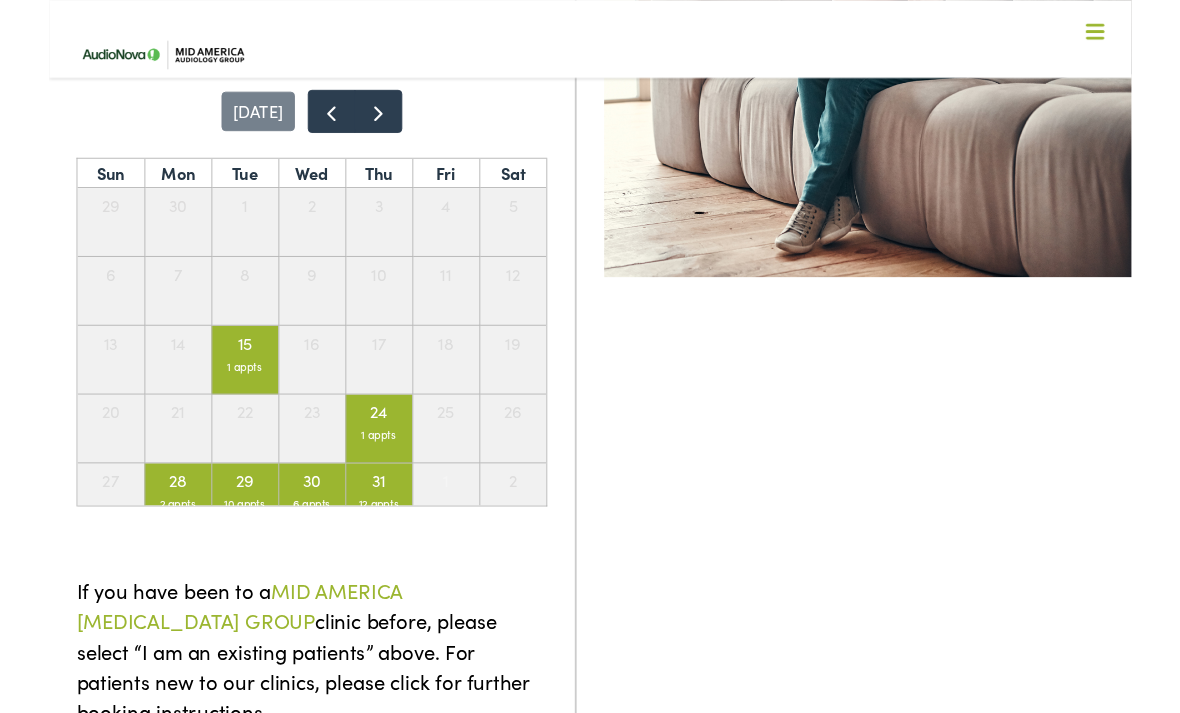 click on "15" at bounding box center (214, 373) 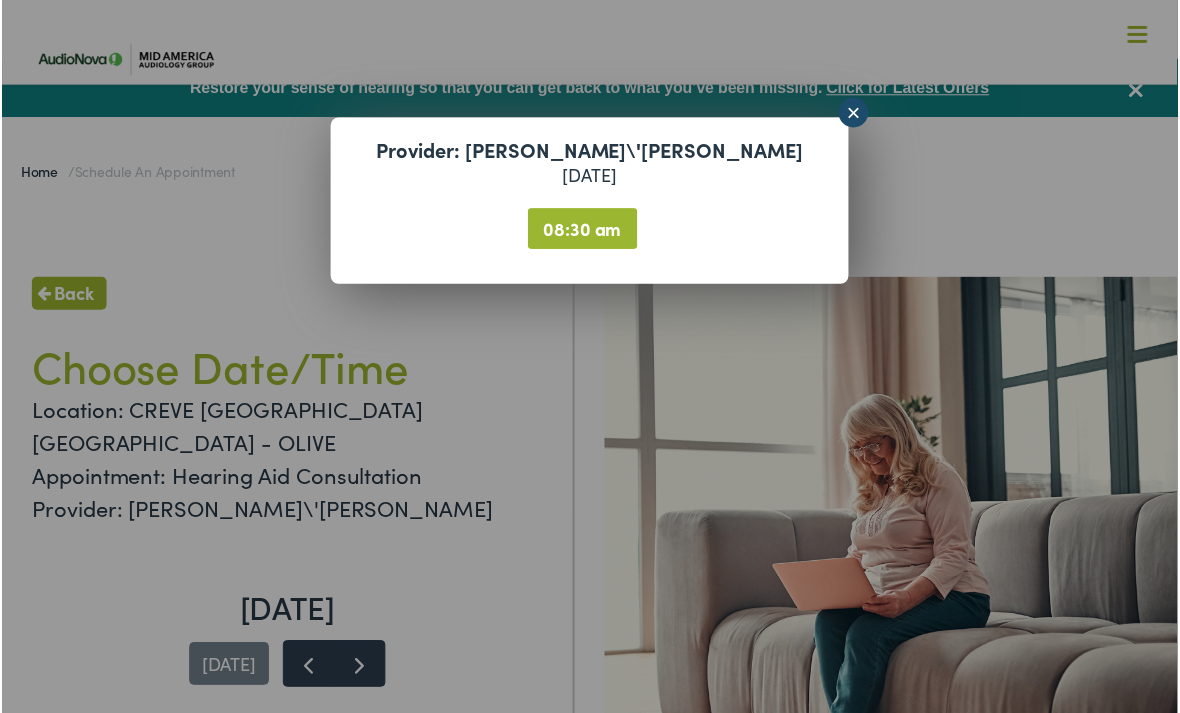 scroll, scrollTop: 0, scrollLeft: 0, axis: both 